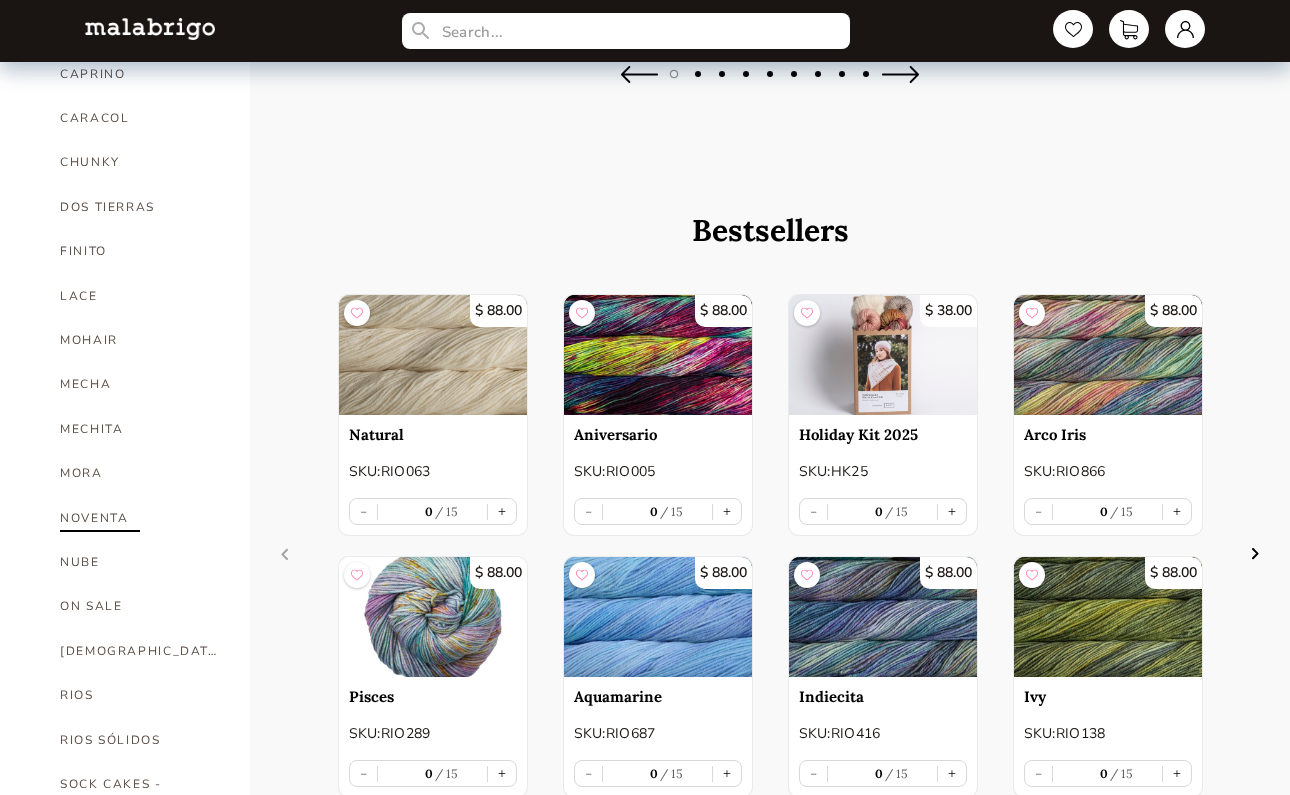 scroll, scrollTop: 590, scrollLeft: 4, axis: both 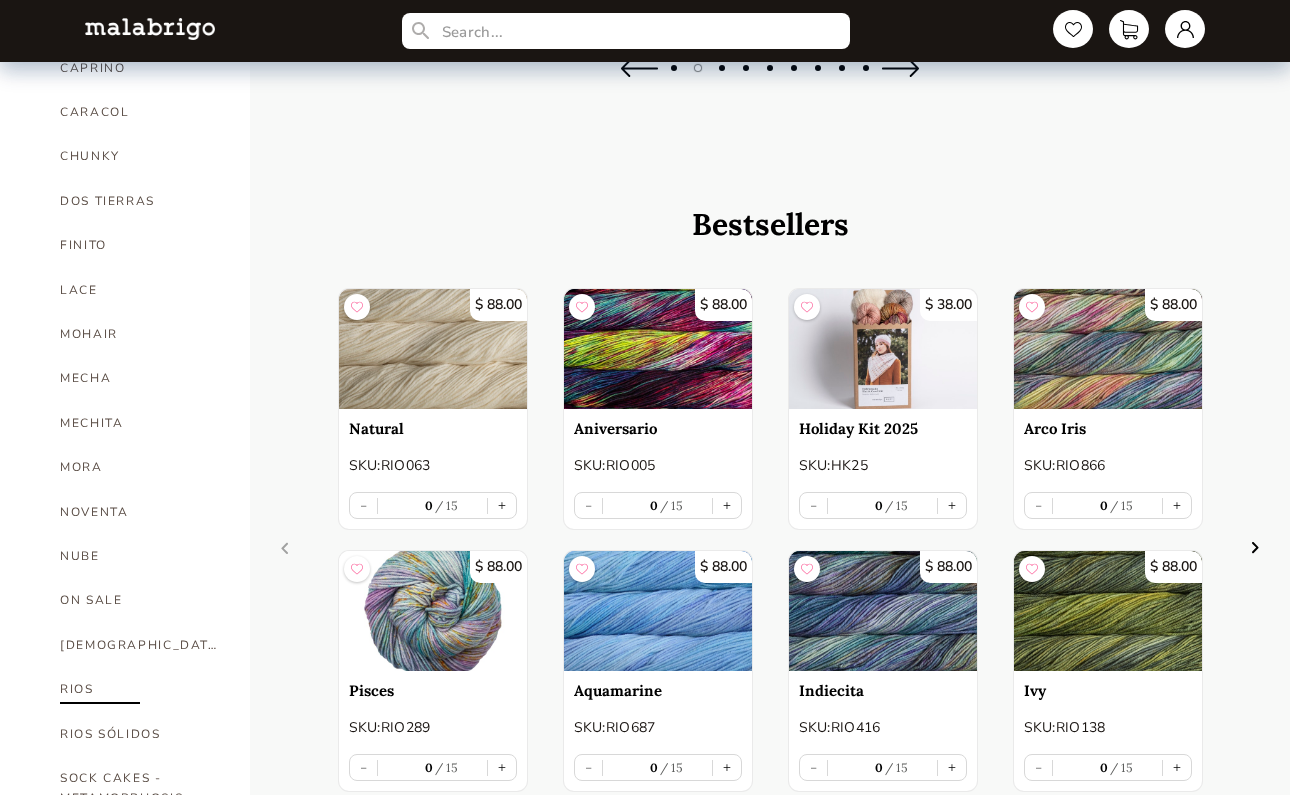click on "RIOS" at bounding box center (140, 689) 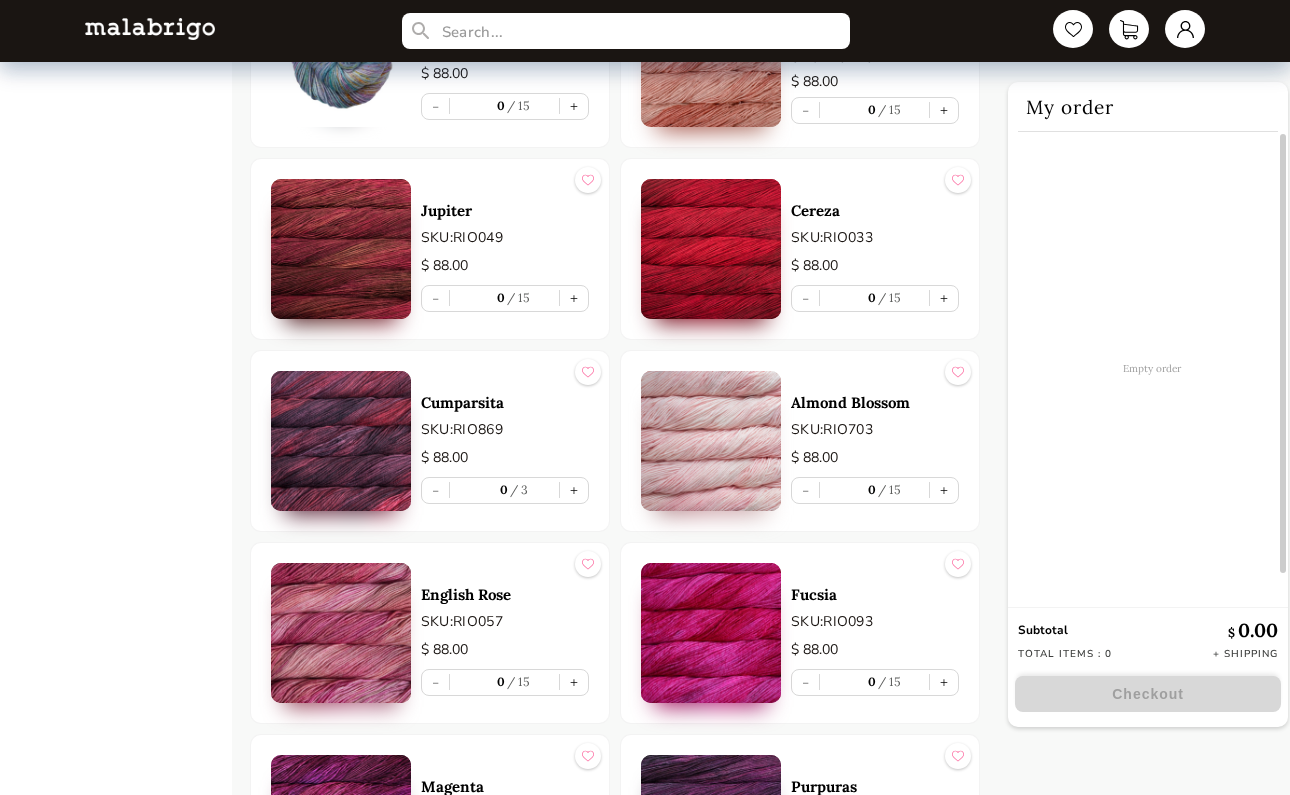 scroll, scrollTop: 1828, scrollLeft: 0, axis: vertical 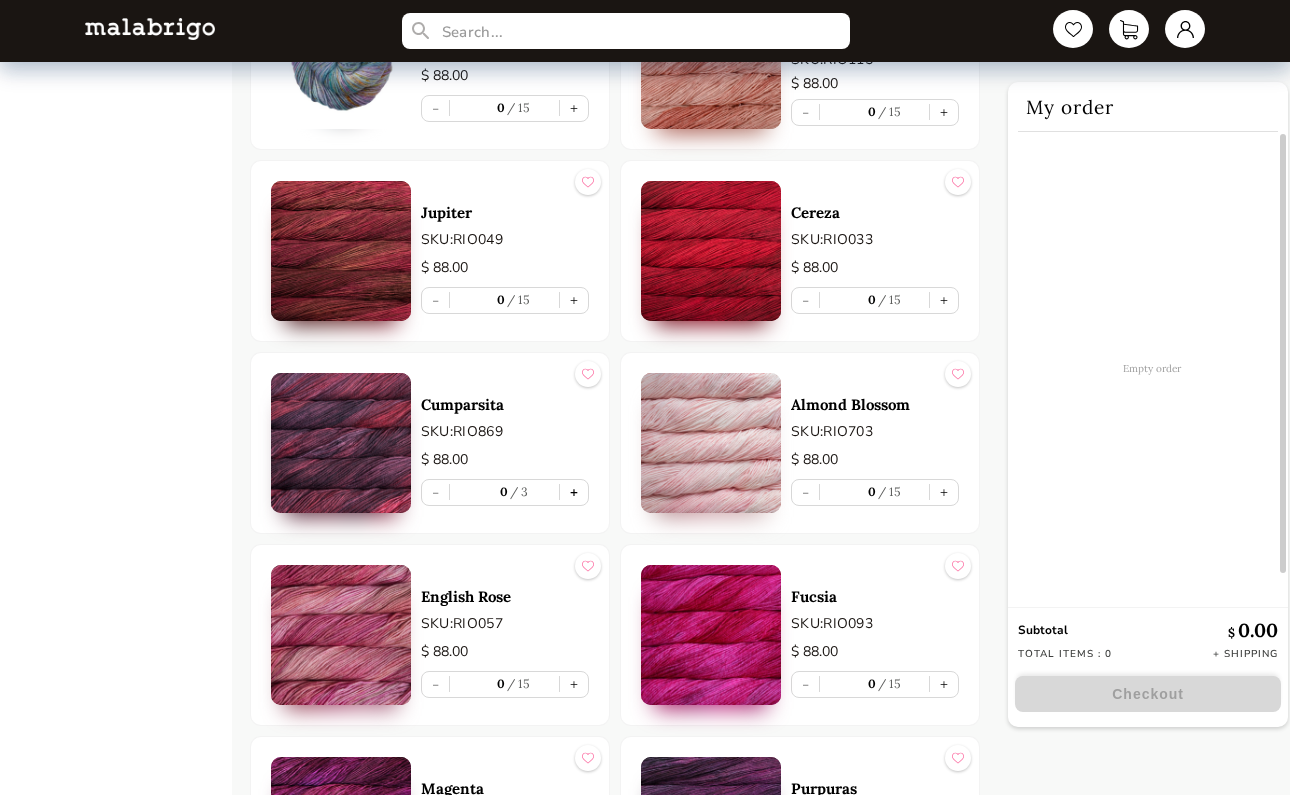 click on "+" at bounding box center [574, 492] 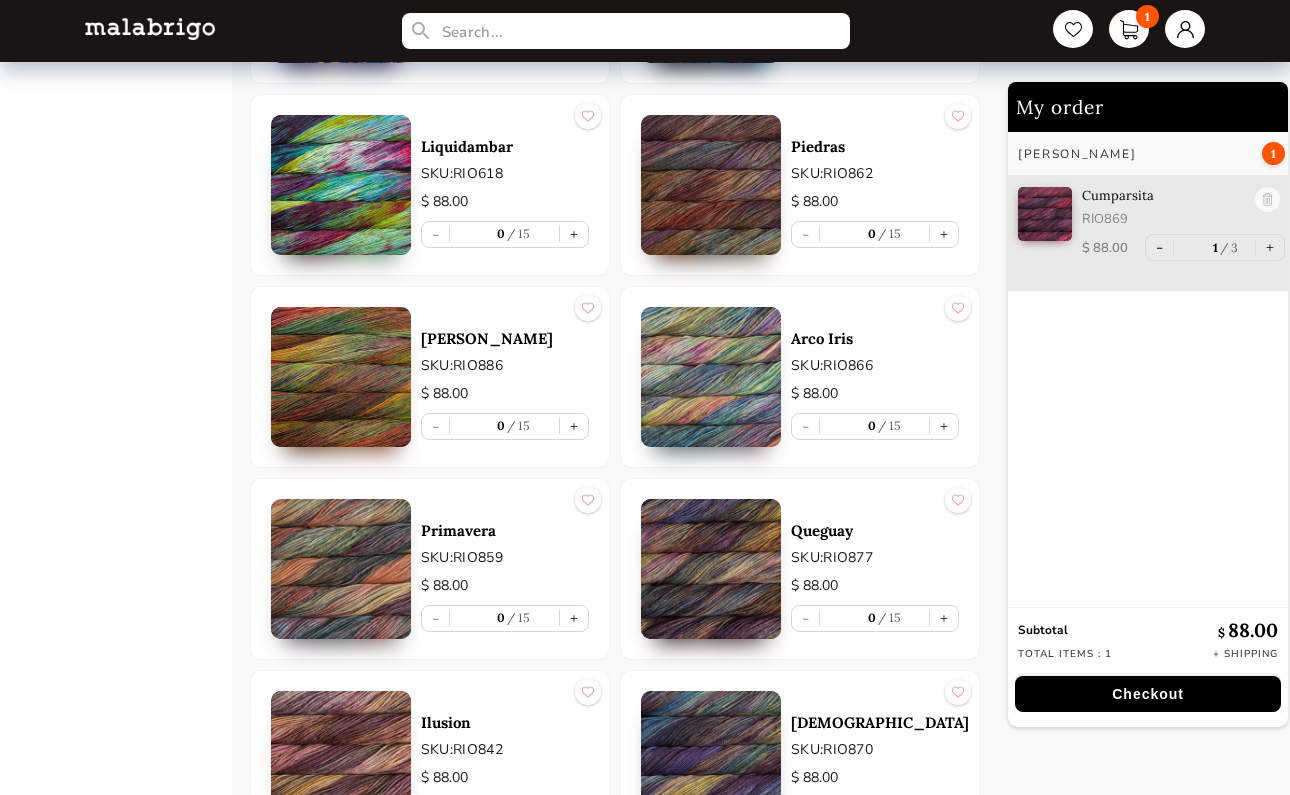 scroll, scrollTop: 8832, scrollLeft: 0, axis: vertical 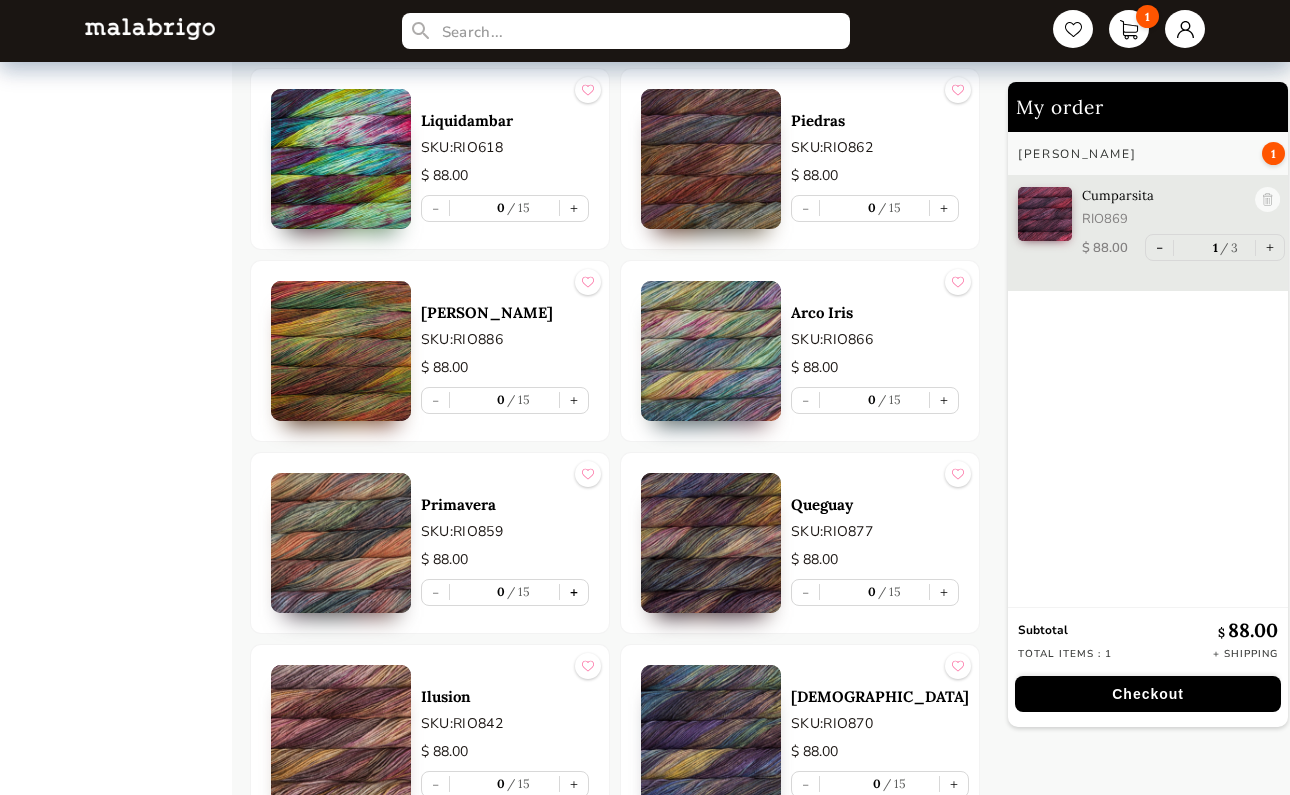 click on "+" at bounding box center [574, 592] 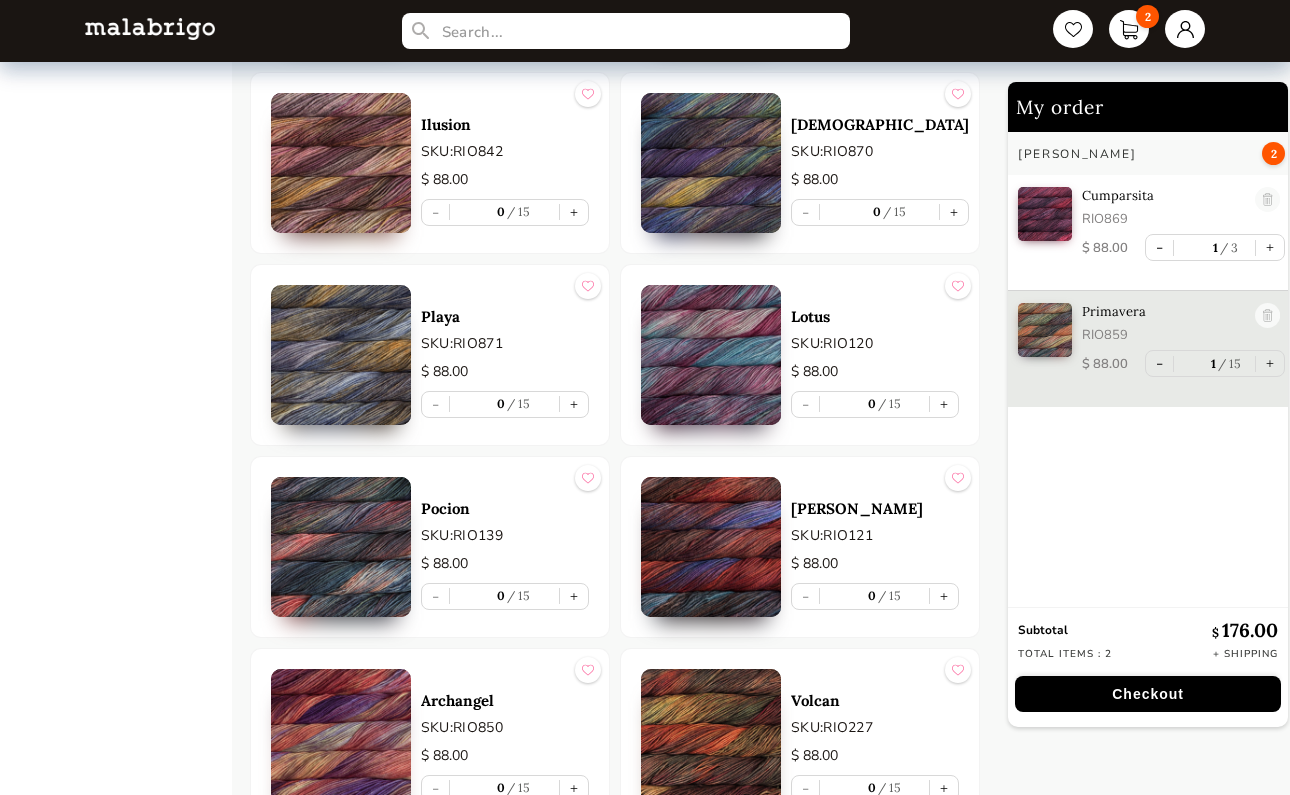 scroll, scrollTop: 9406, scrollLeft: 0, axis: vertical 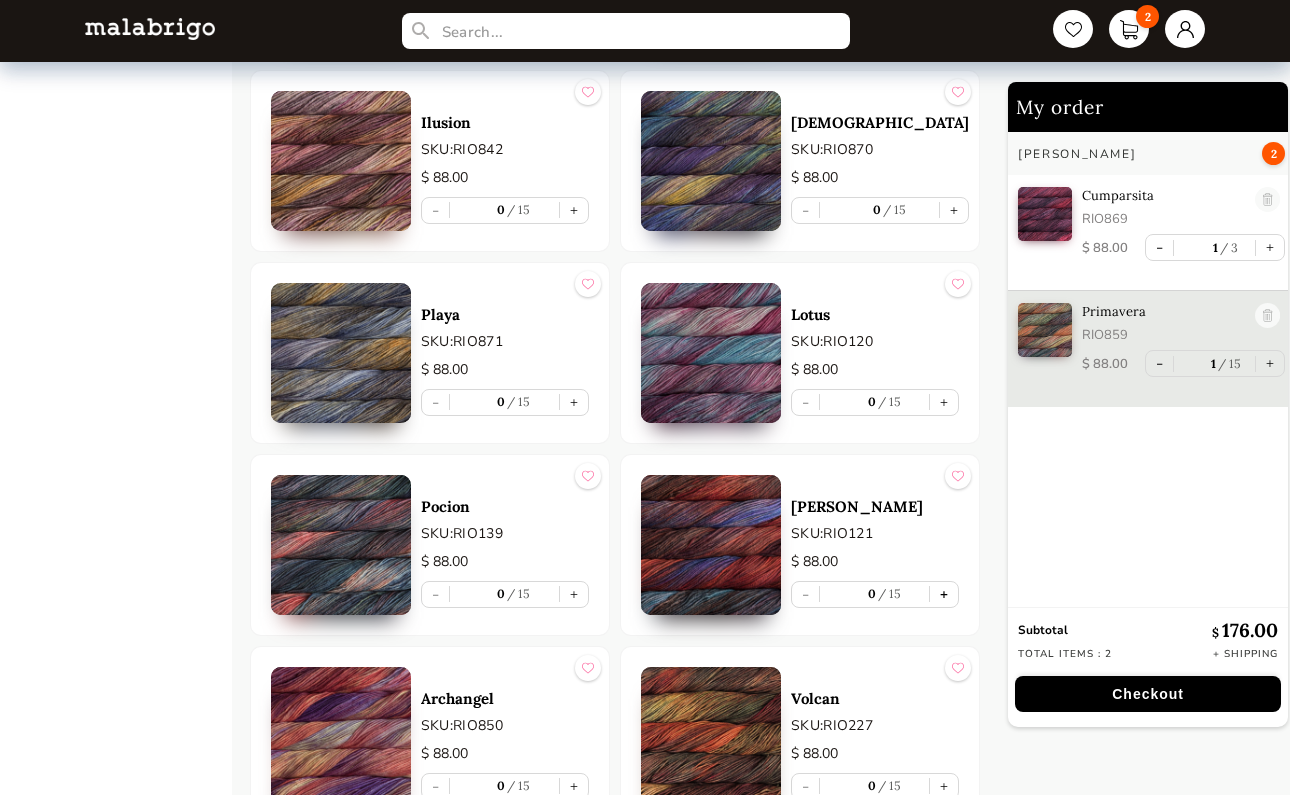 click on "+" at bounding box center (944, 594) 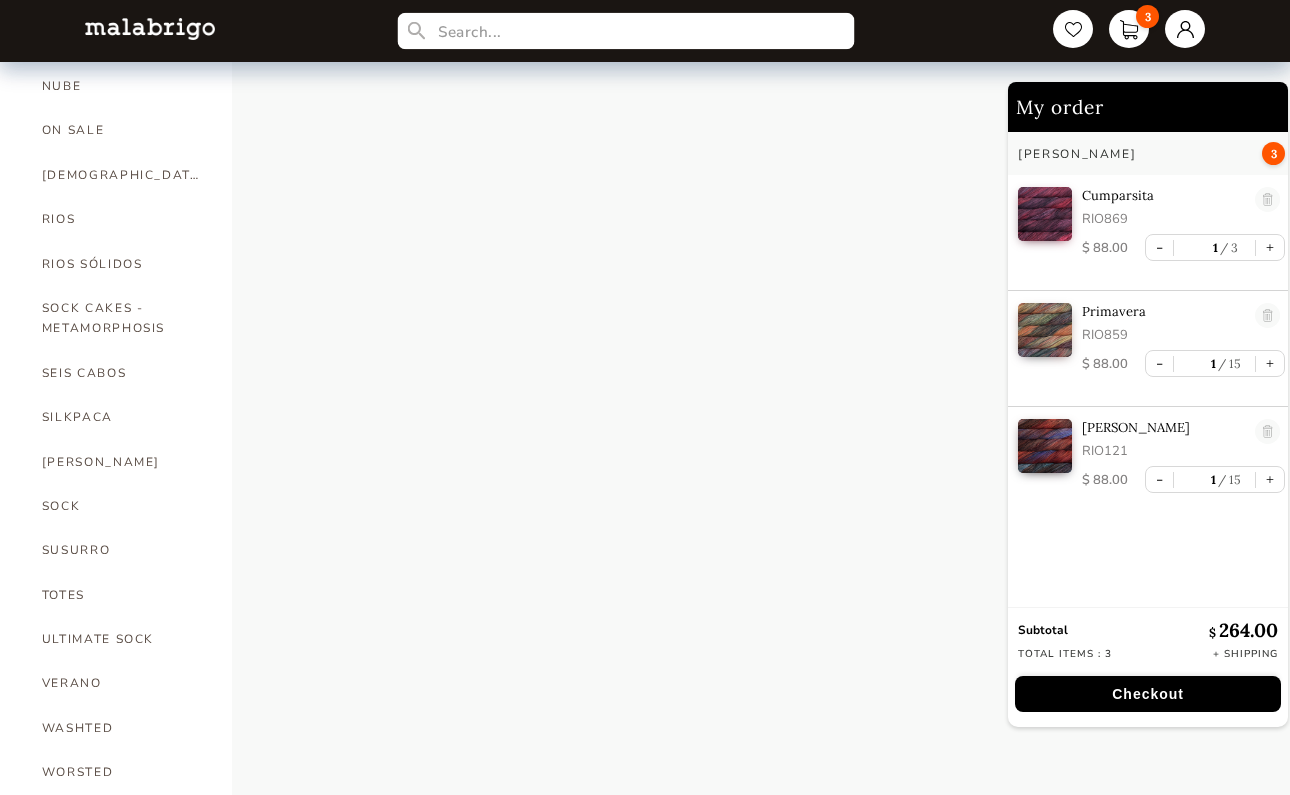 scroll, scrollTop: 1044, scrollLeft: 0, axis: vertical 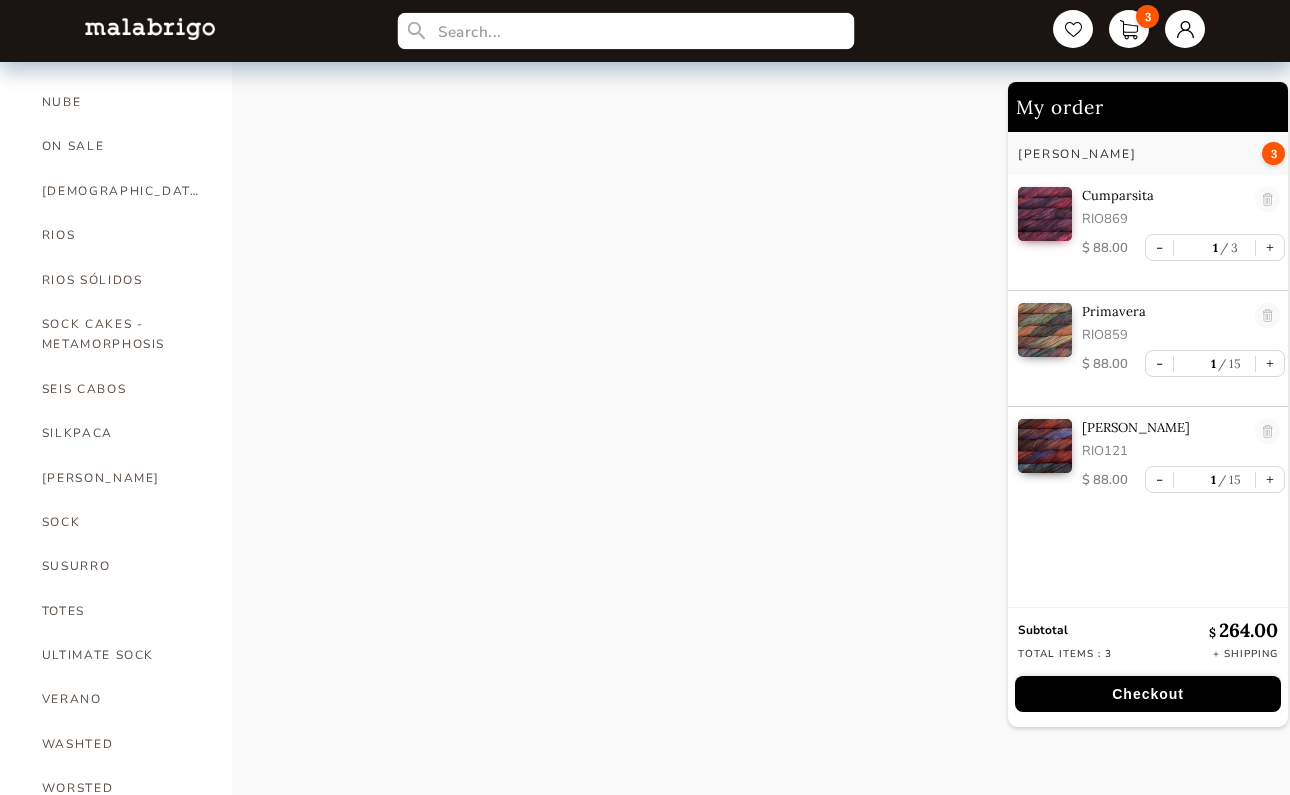 click at bounding box center [625, 31] 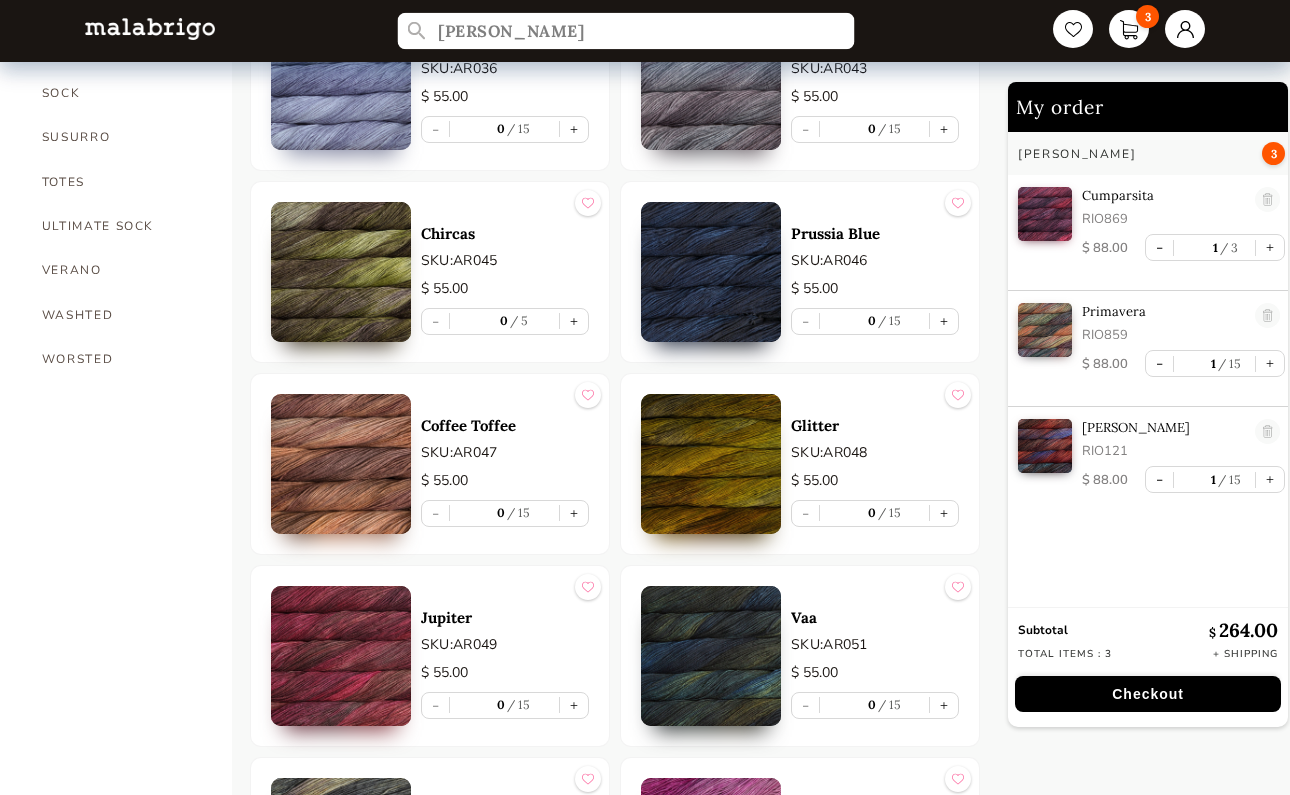 scroll, scrollTop: 1475, scrollLeft: 0, axis: vertical 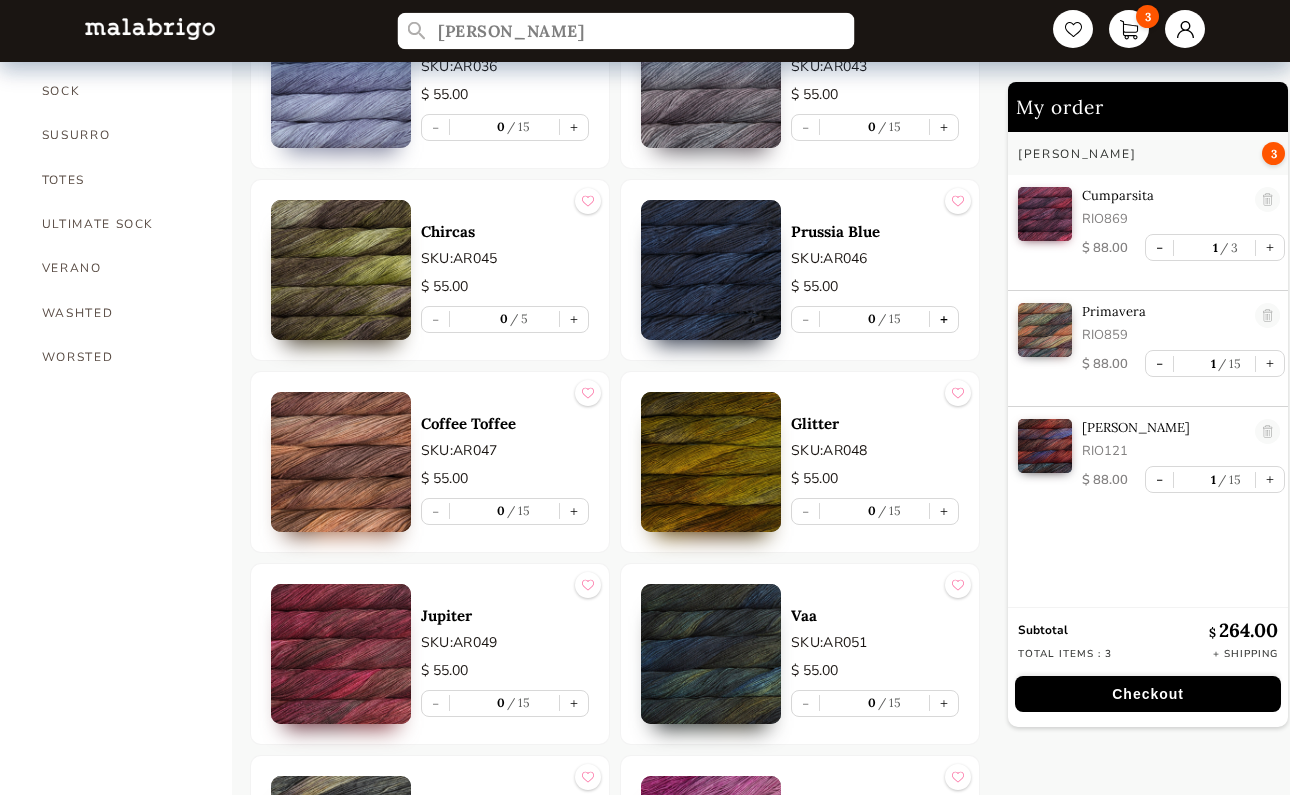 type on "[PERSON_NAME]" 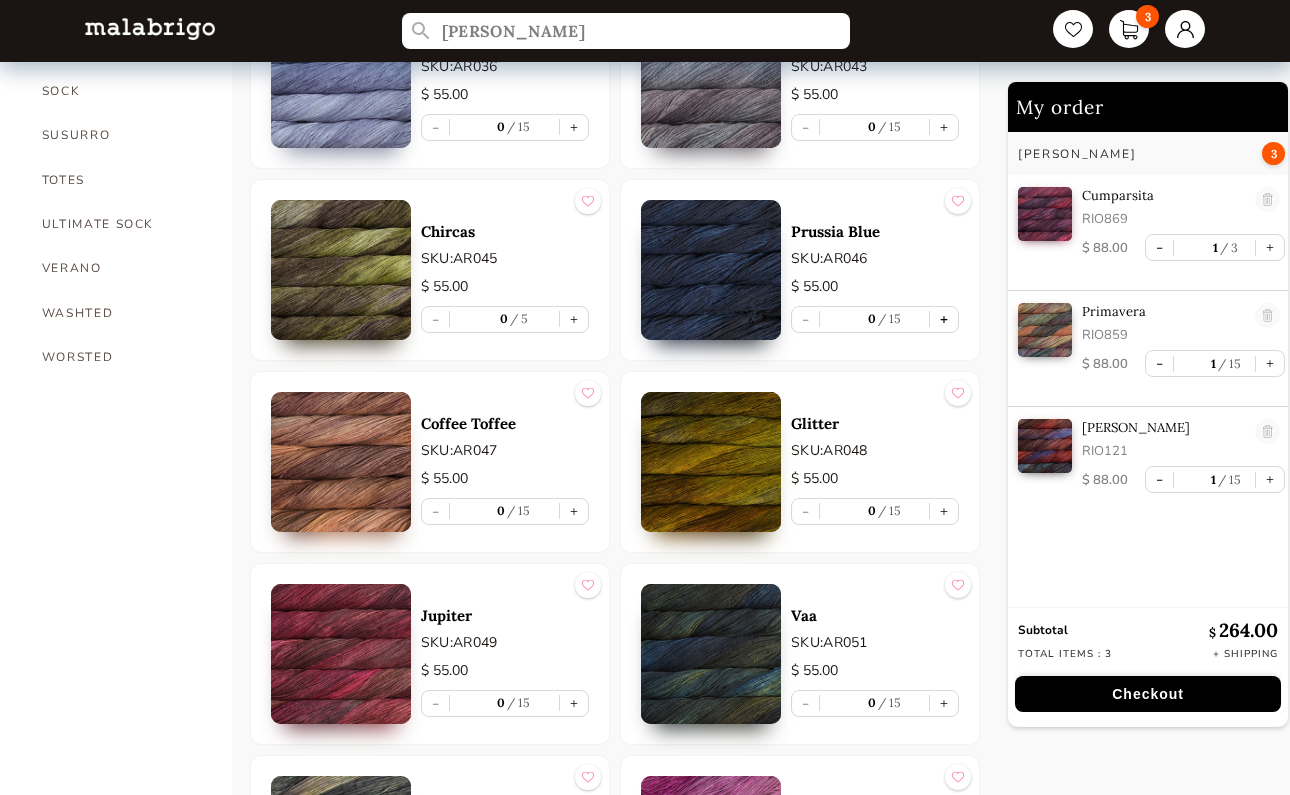 click on "+" at bounding box center (944, 319) 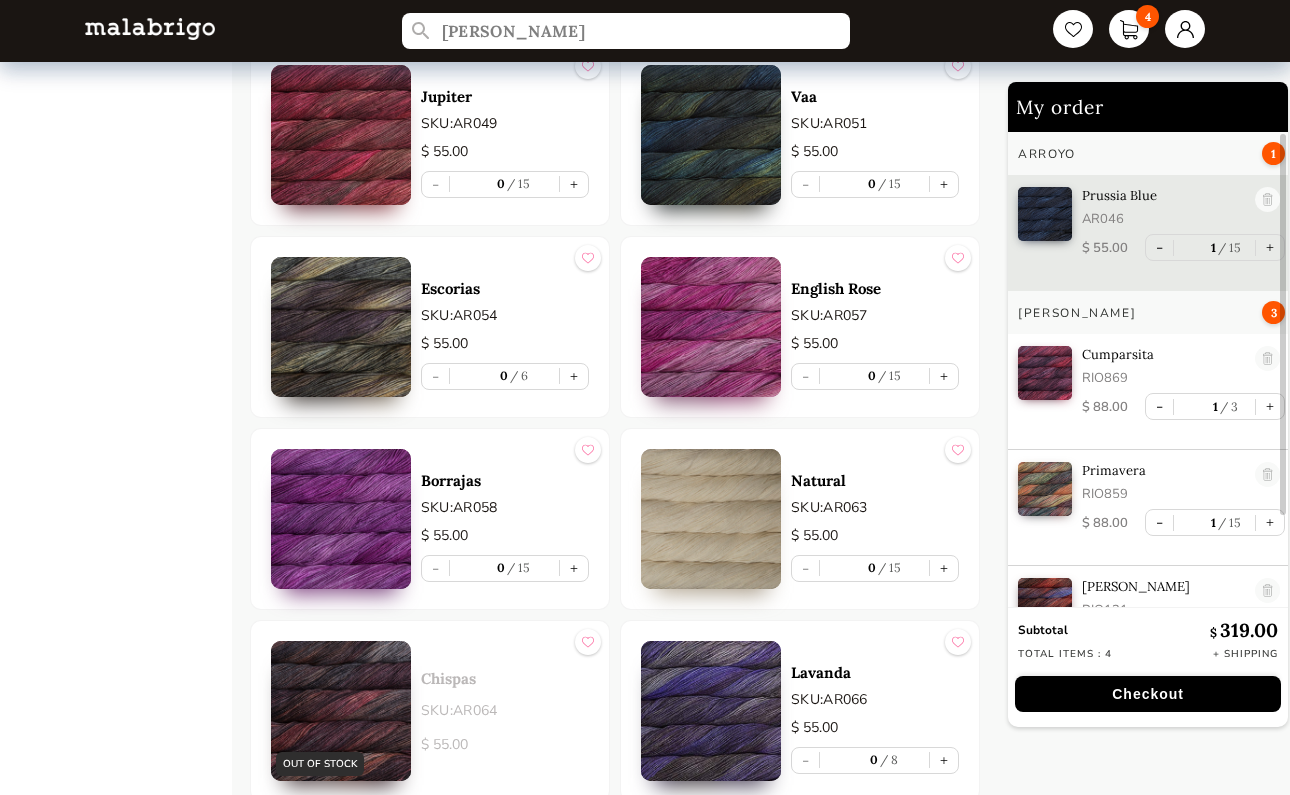 scroll, scrollTop: 2001, scrollLeft: 0, axis: vertical 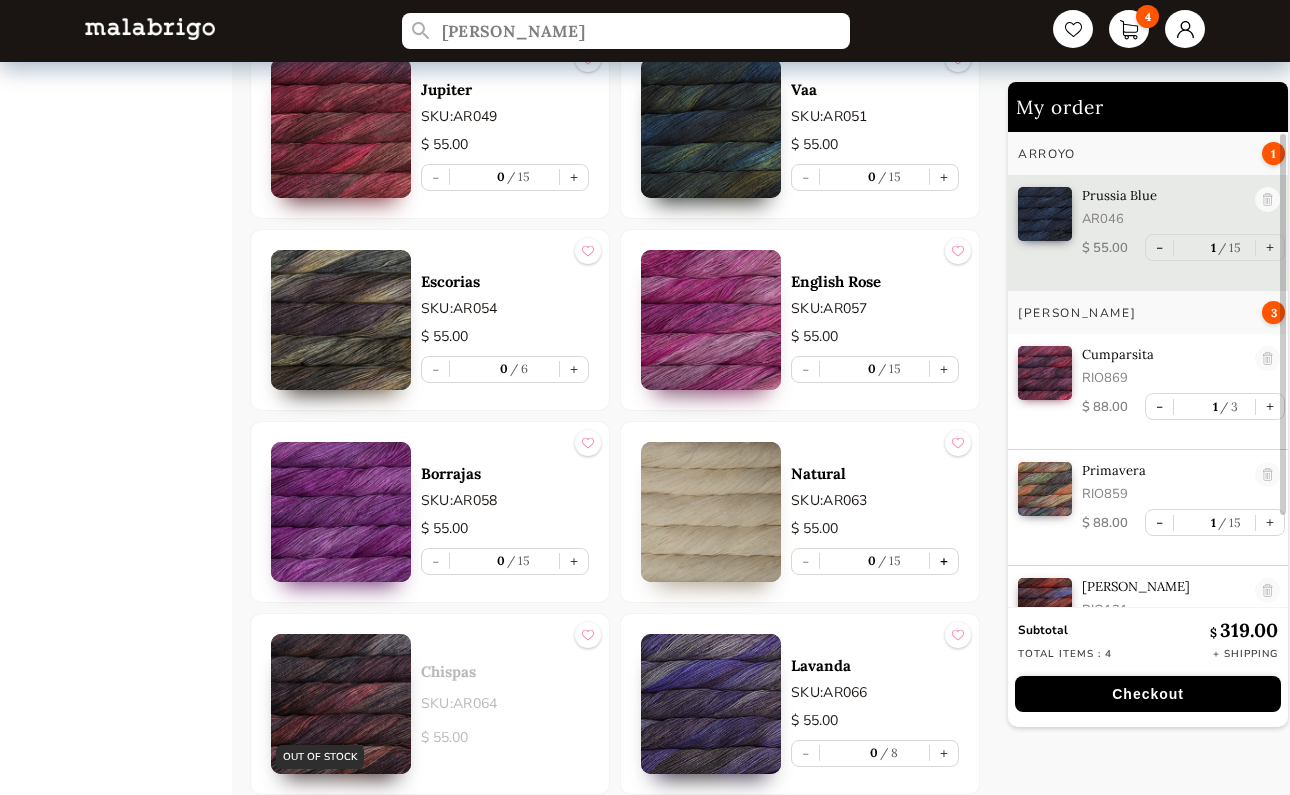 click on "+" at bounding box center [944, 561] 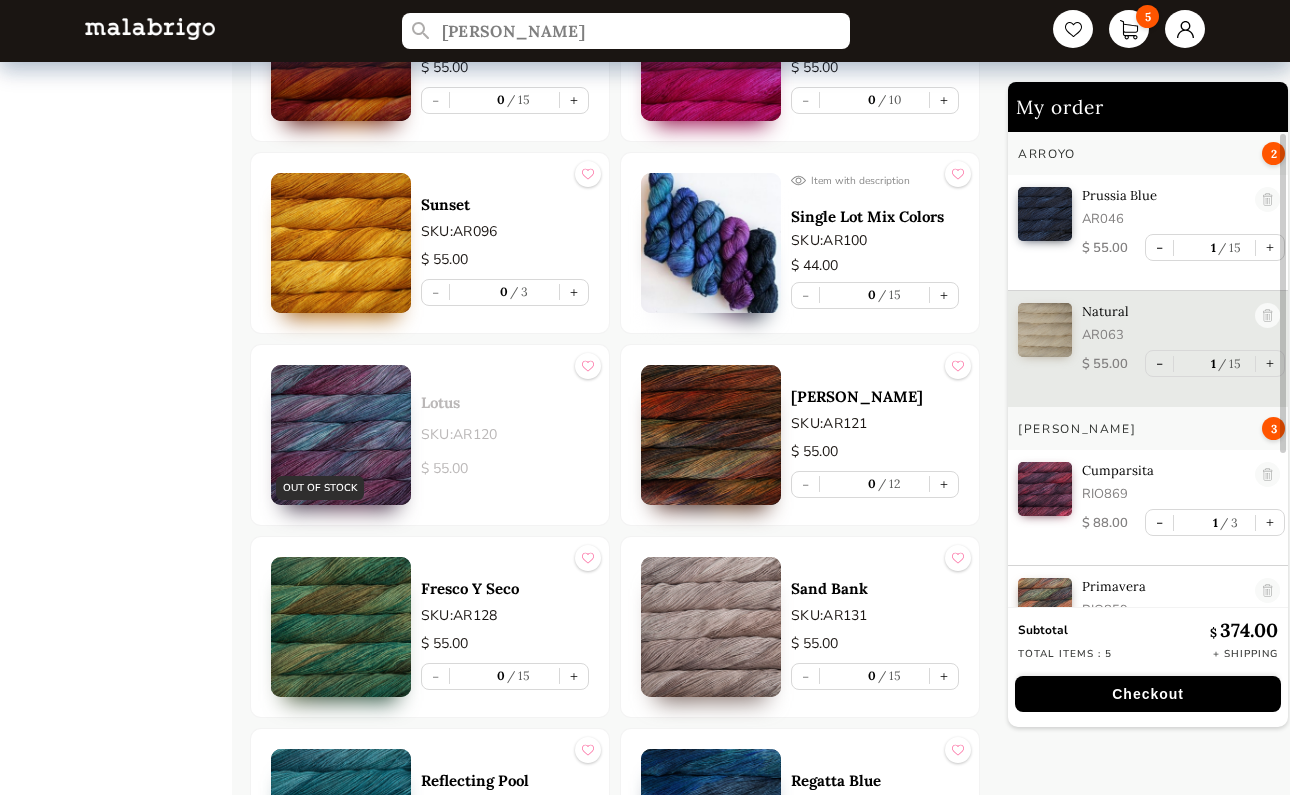 scroll, scrollTop: 2856, scrollLeft: 0, axis: vertical 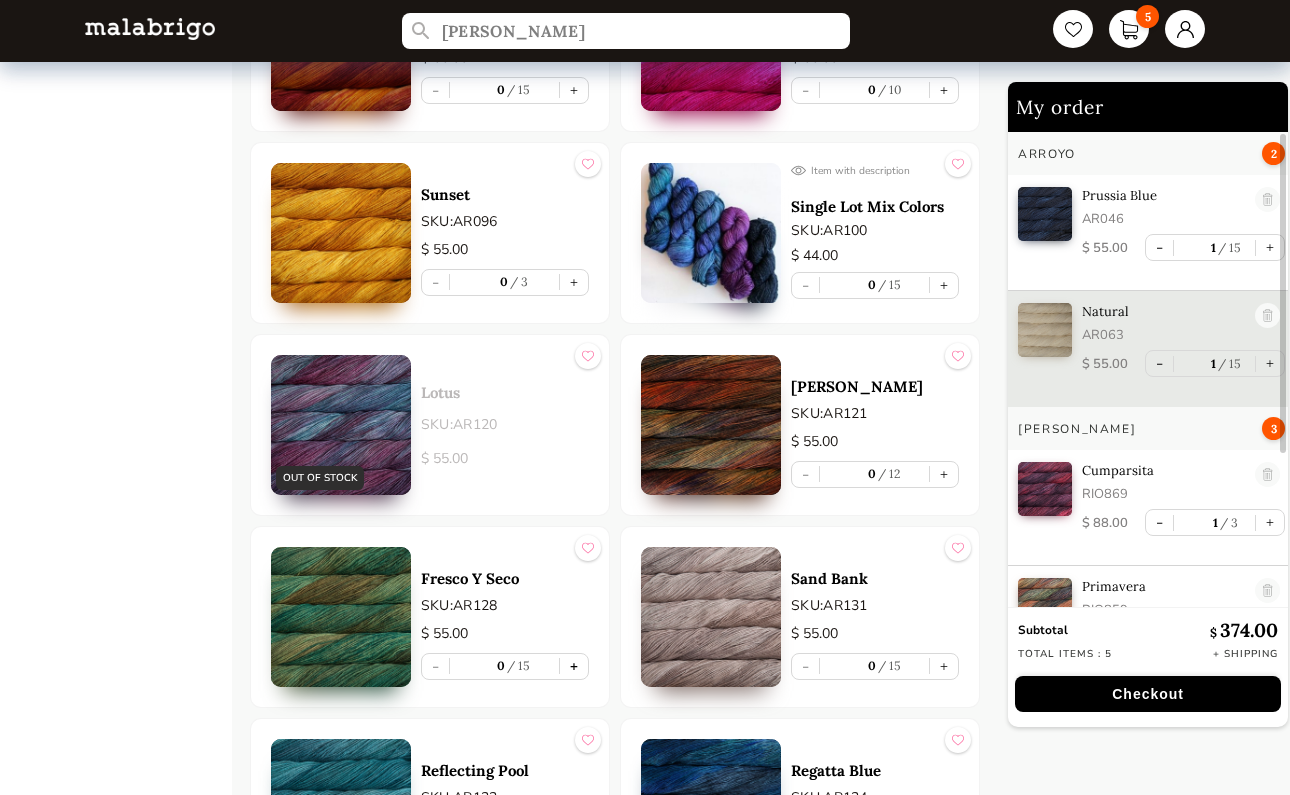 click on "+" at bounding box center [574, 666] 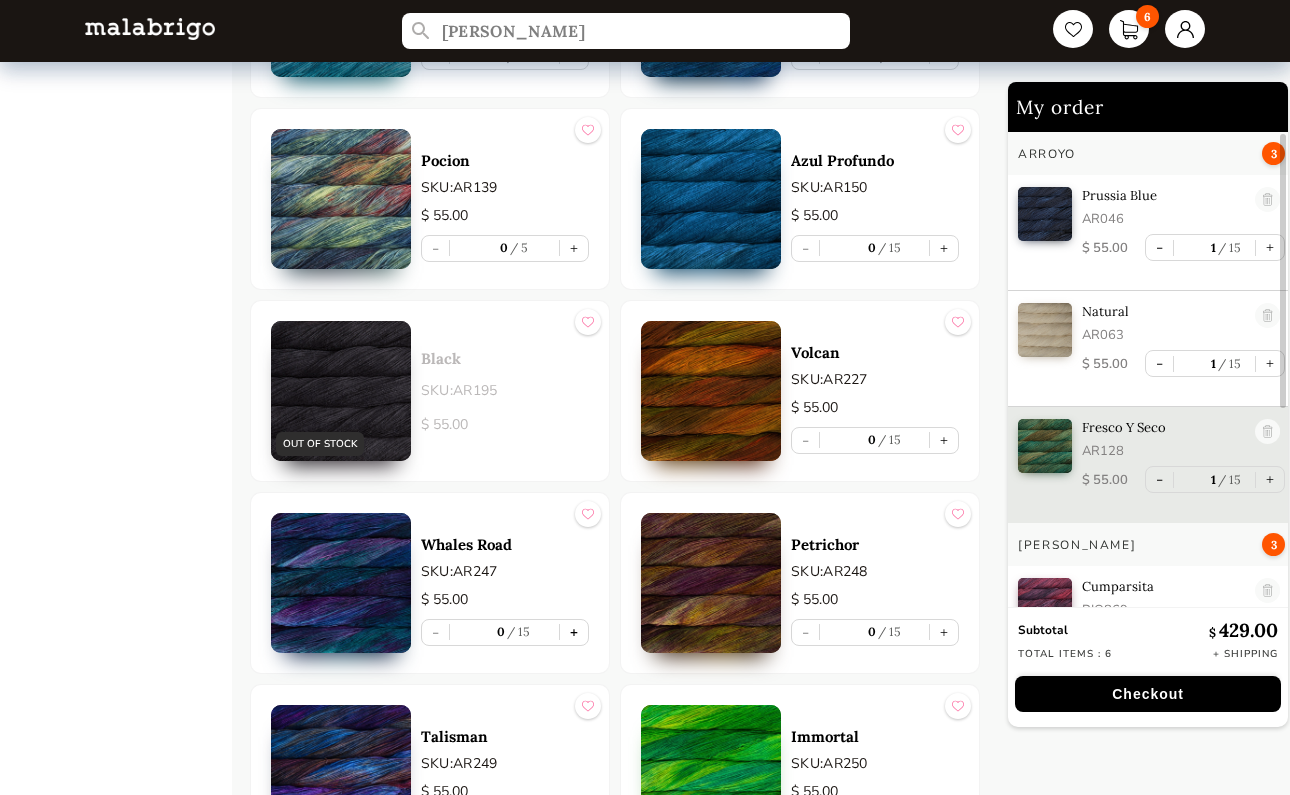 scroll, scrollTop: 3684, scrollLeft: 0, axis: vertical 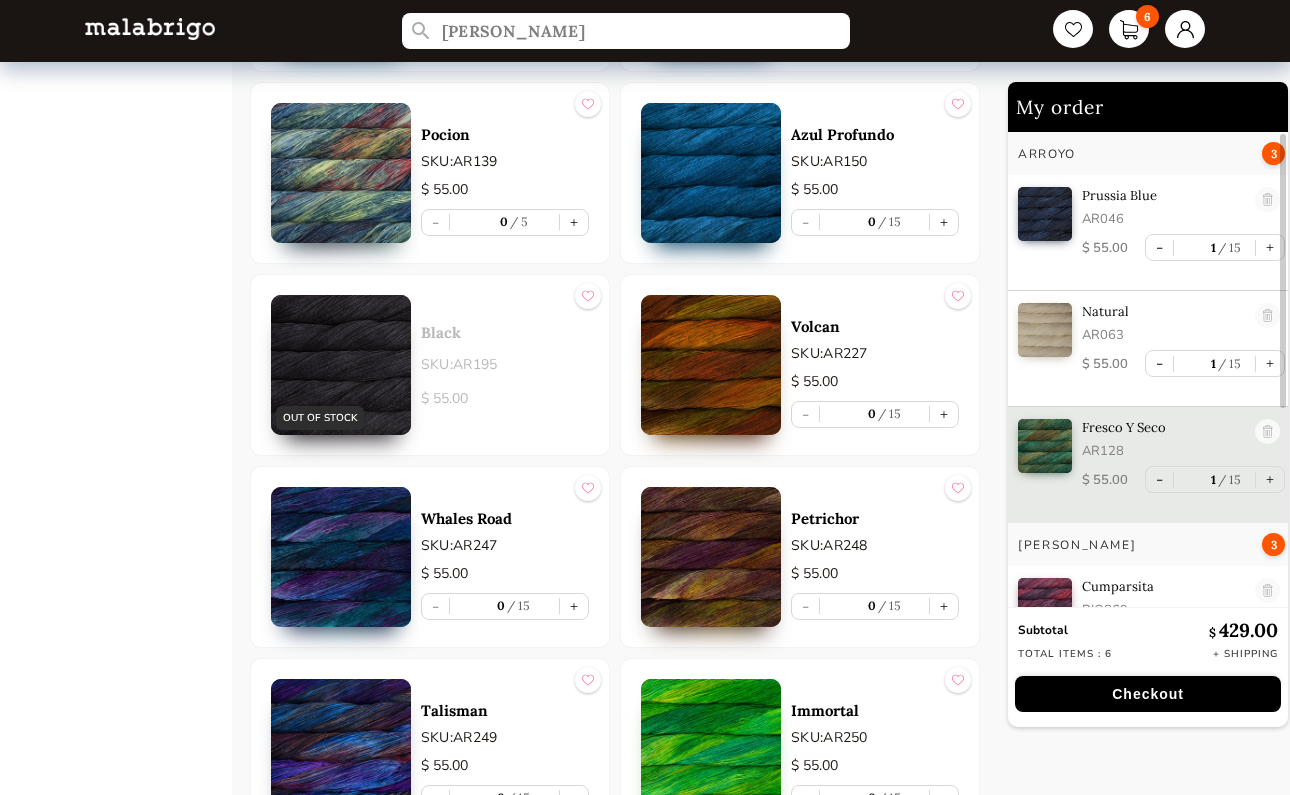click on "Checkout" at bounding box center [1148, 694] 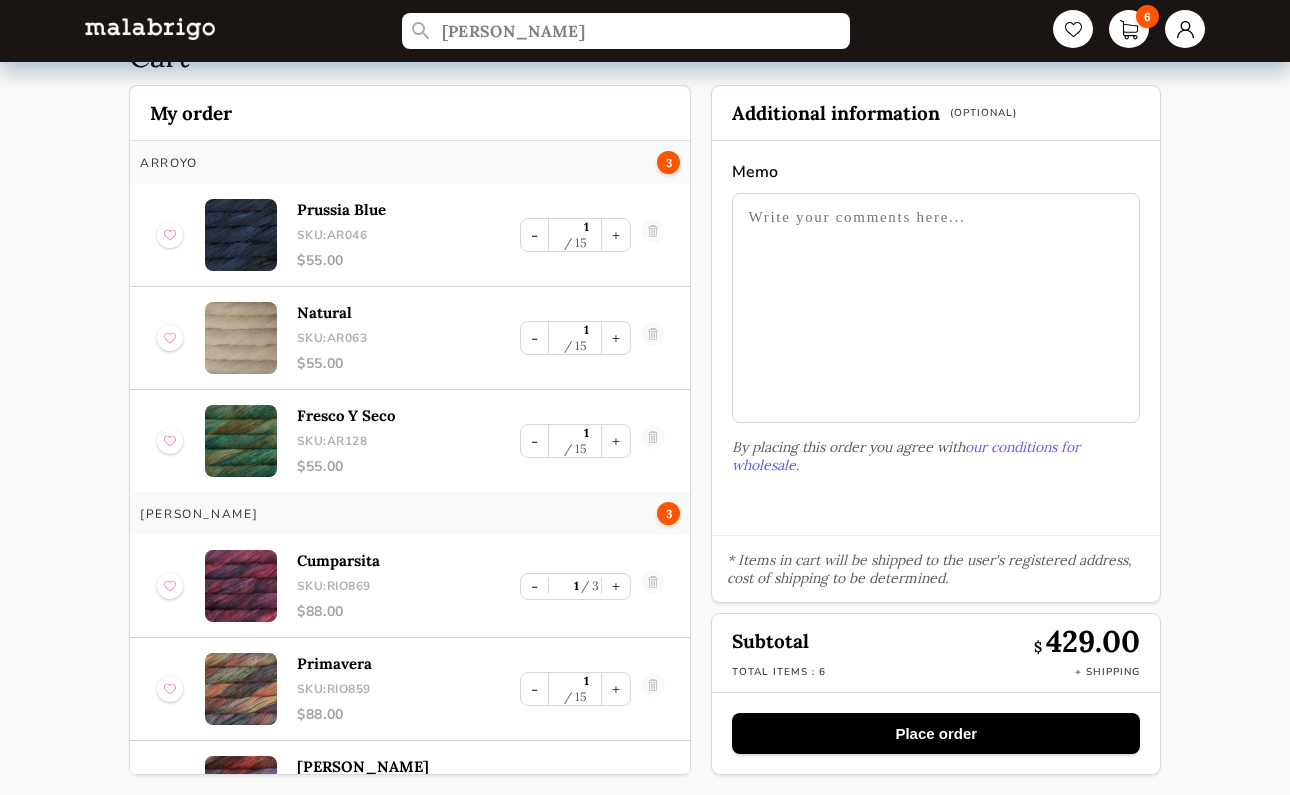 click on "Place order" at bounding box center (936, 733) 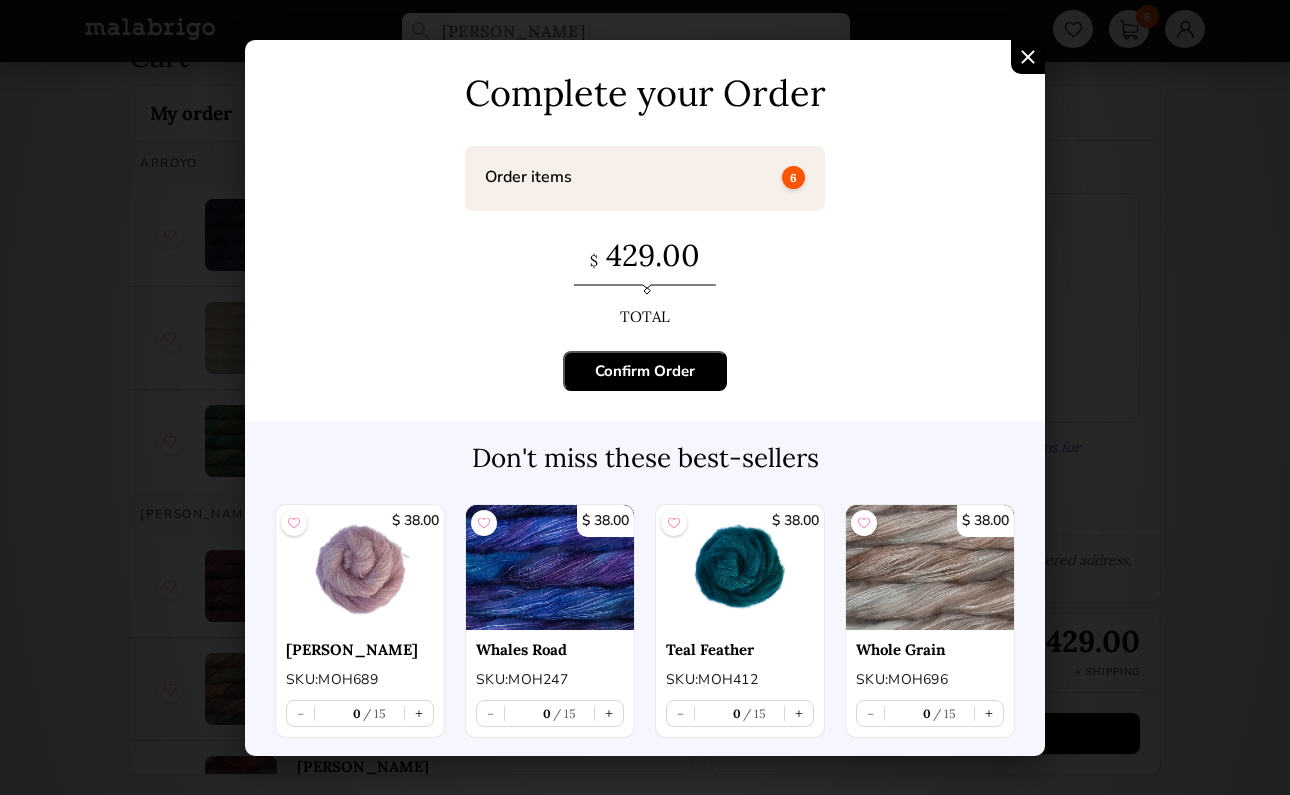 click at bounding box center (1028, 57) 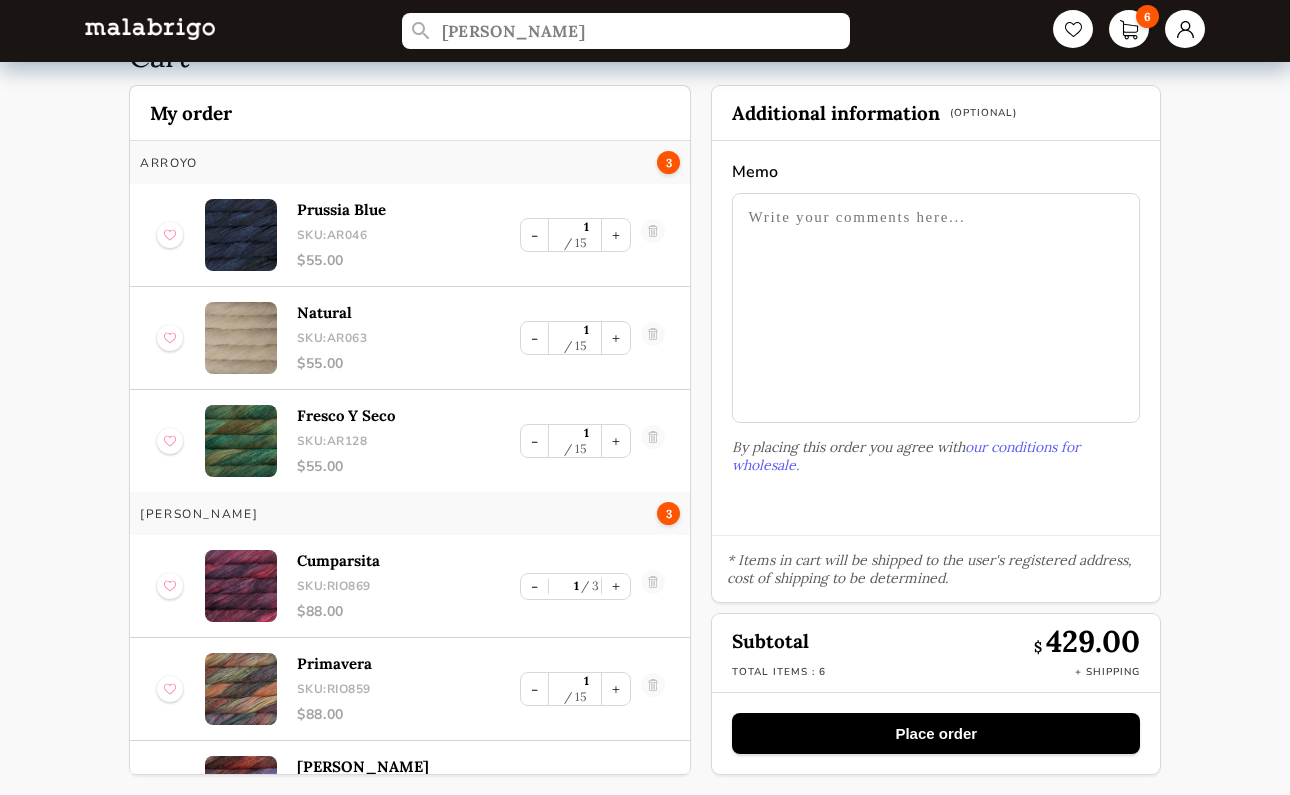 click at bounding box center (936, 308) 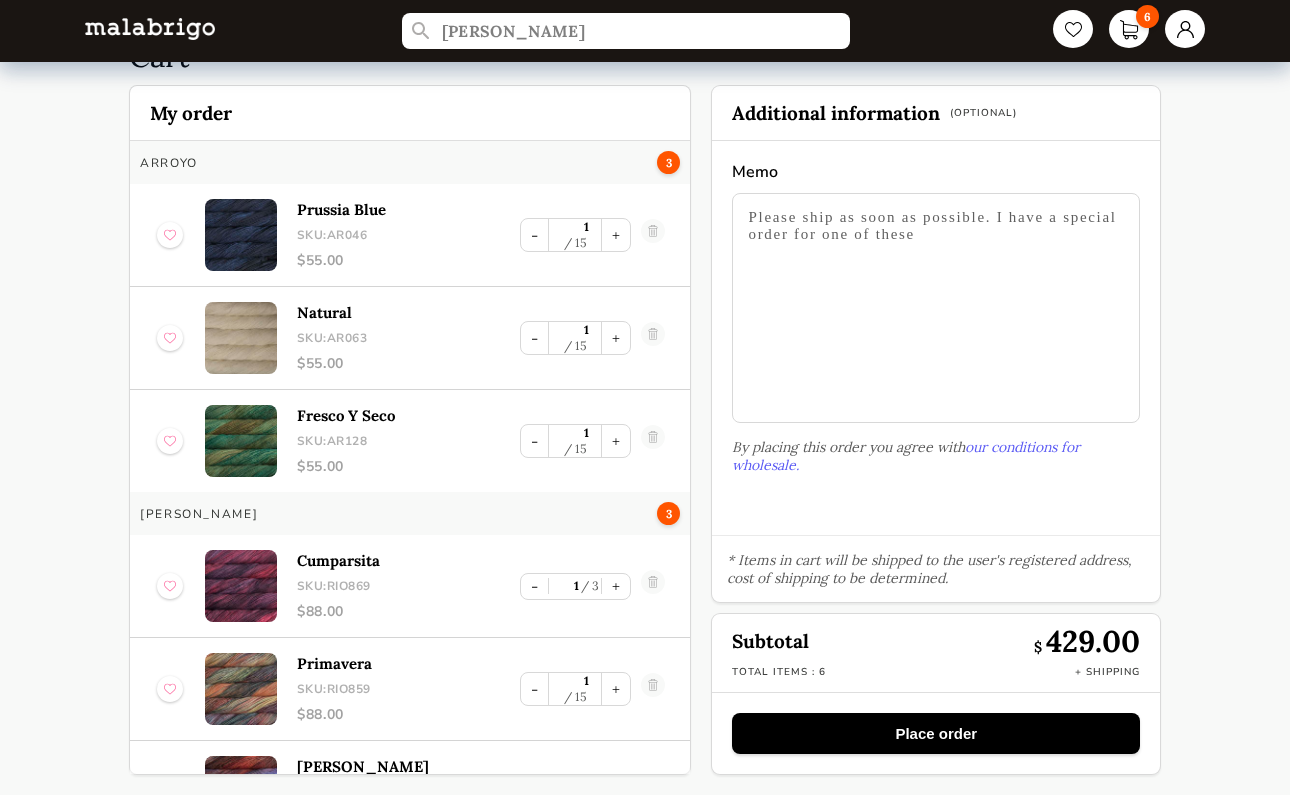 type on "Please ship as soon as possible. I have a special order for one of these" 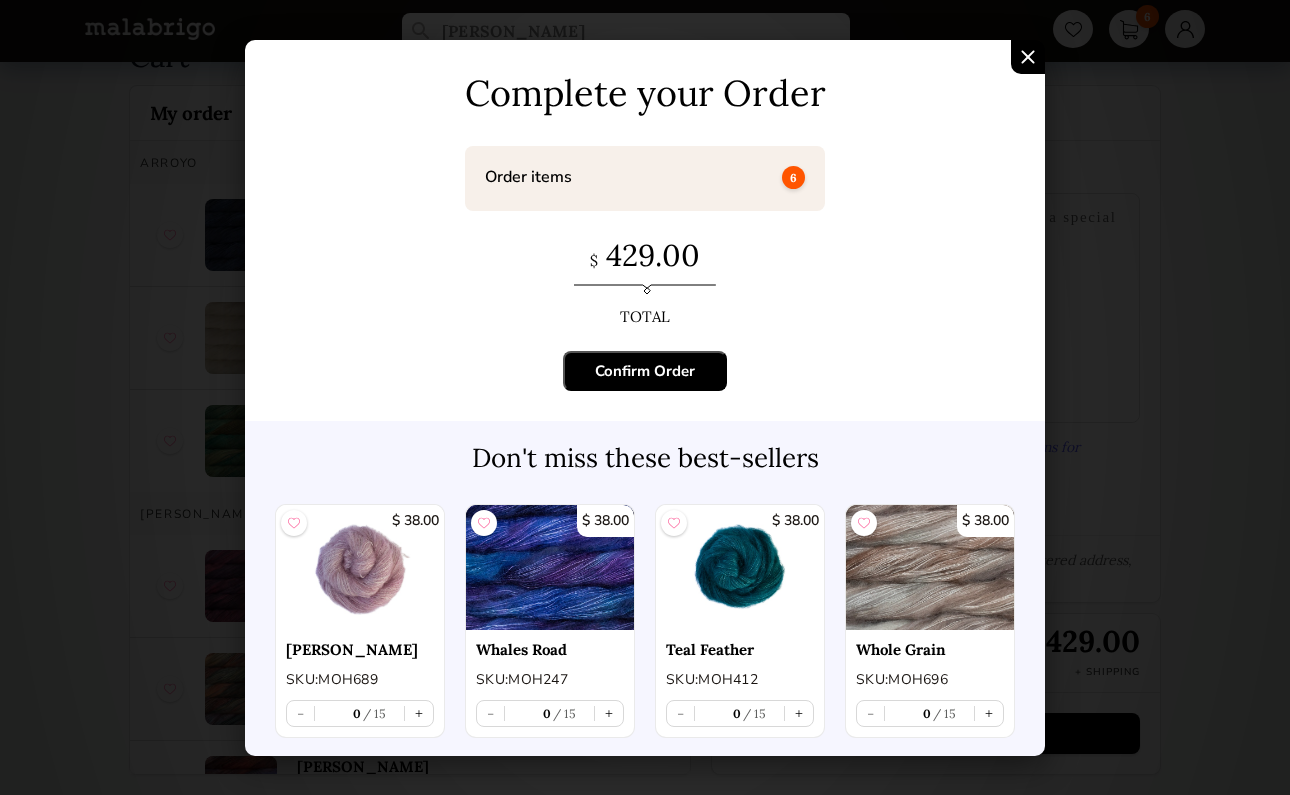 scroll, scrollTop: 0, scrollLeft: 0, axis: both 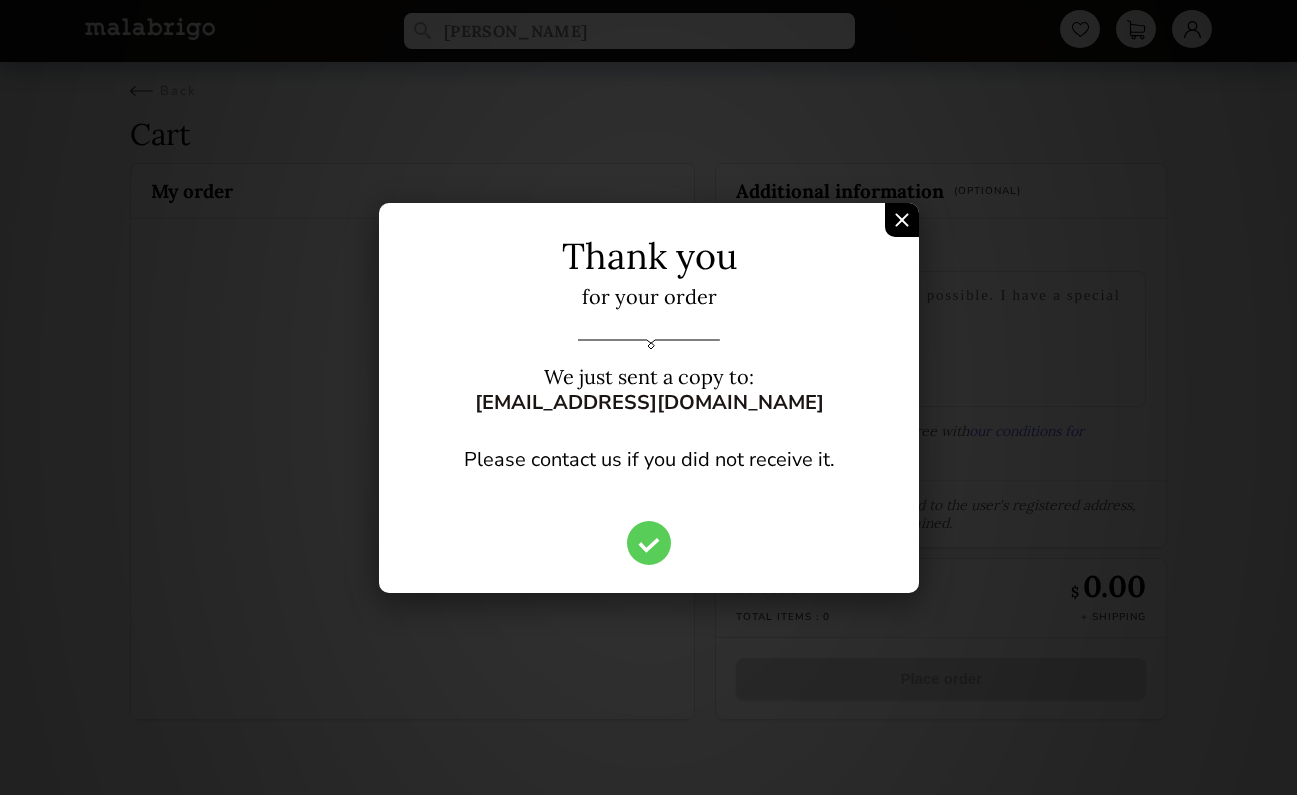 click at bounding box center [902, 220] 